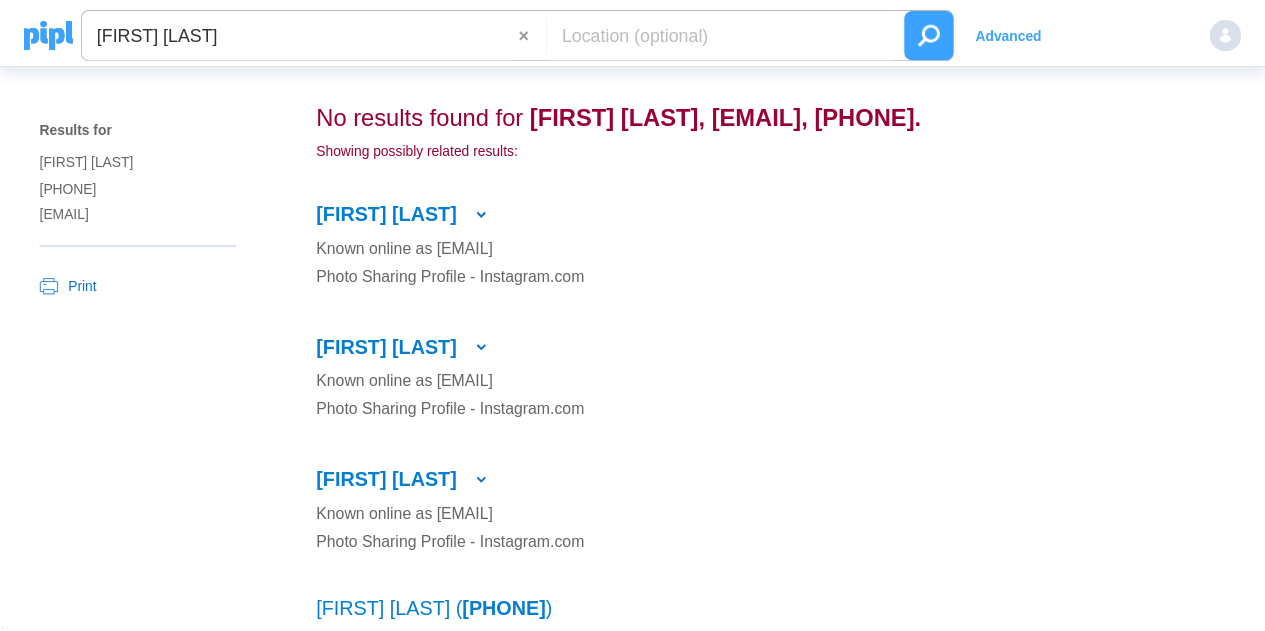 scroll, scrollTop: 0, scrollLeft: 0, axis: both 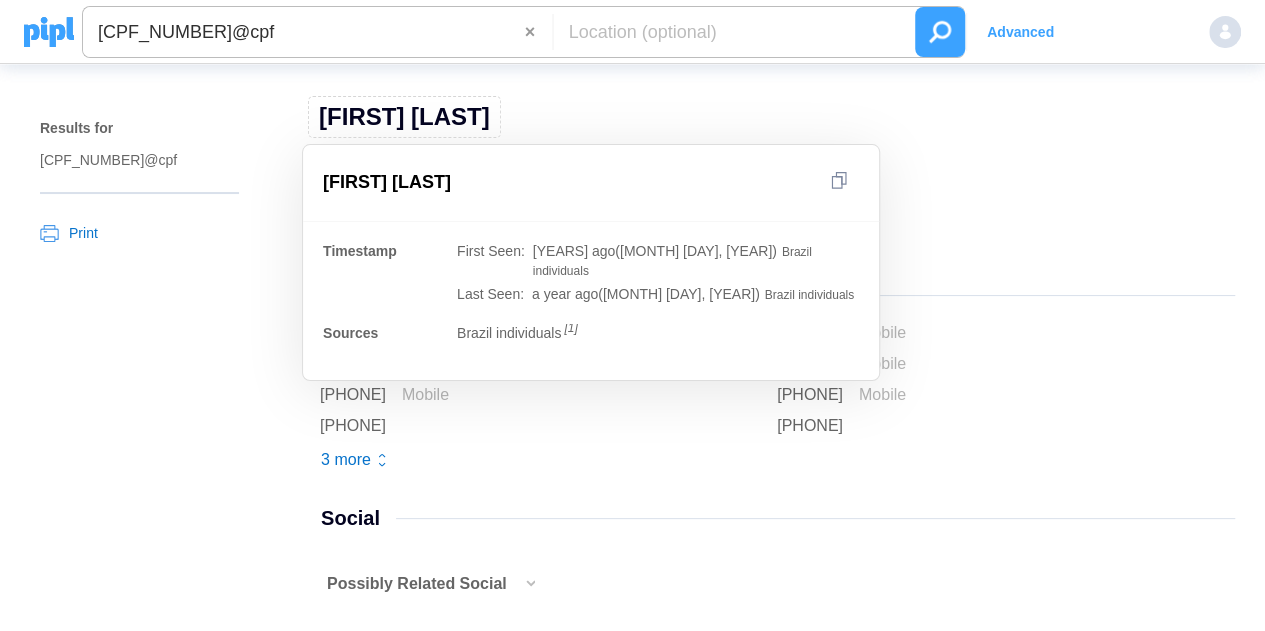 drag, startPoint x: 314, startPoint y: 111, endPoint x: 645, endPoint y: 101, distance: 331.15103 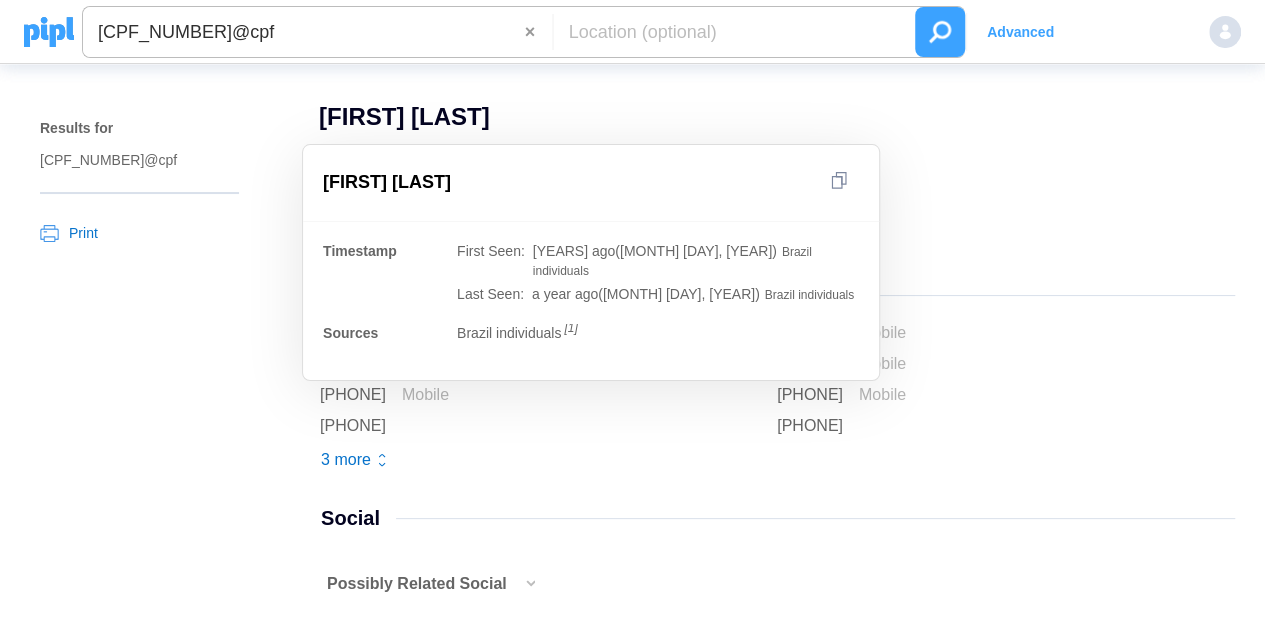 click on "Ocivaldo Dos Santos-farias Ocivaldo Dos Santos-farias Timestamp First Seen : 8 years ago  (Mar 29, 2017) Brazil individuals Last Seen : a year ago  (Aug 9, 2024) Brazil individuals Sources Brazil individuals [ 1 ] Male ,  Speaks Portuguese 47 years old (born February 15, 1978) From Teresina, Piauí | Map View" at bounding box center [761, 173] 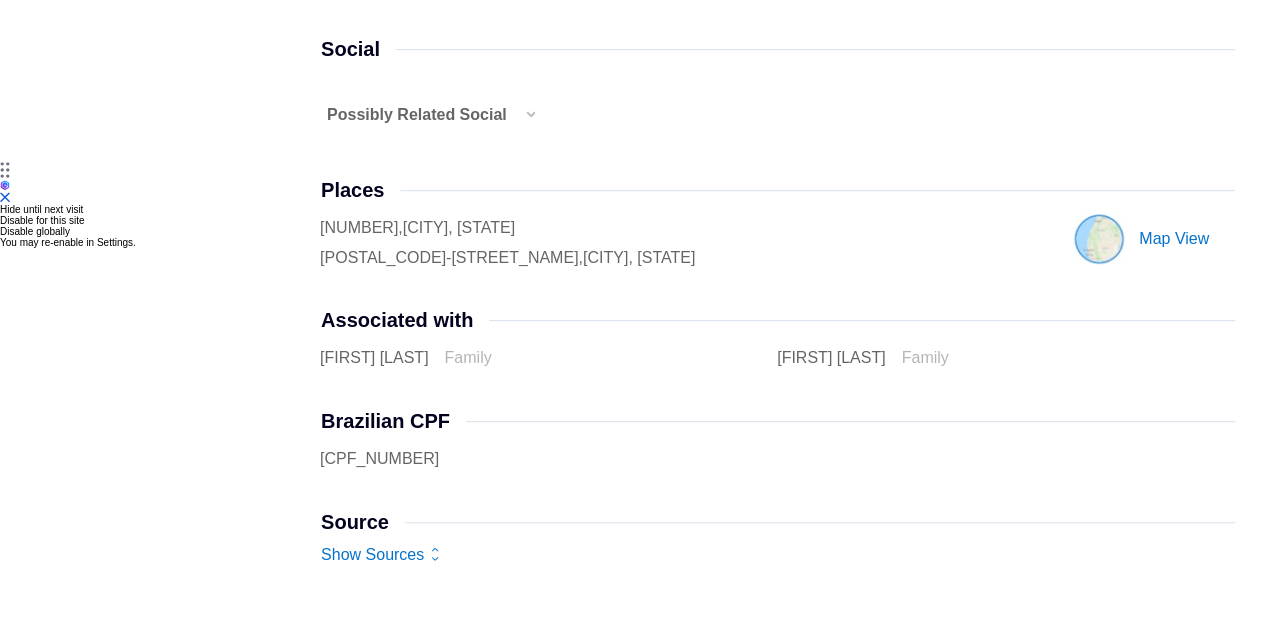 scroll, scrollTop: 478, scrollLeft: 0, axis: vertical 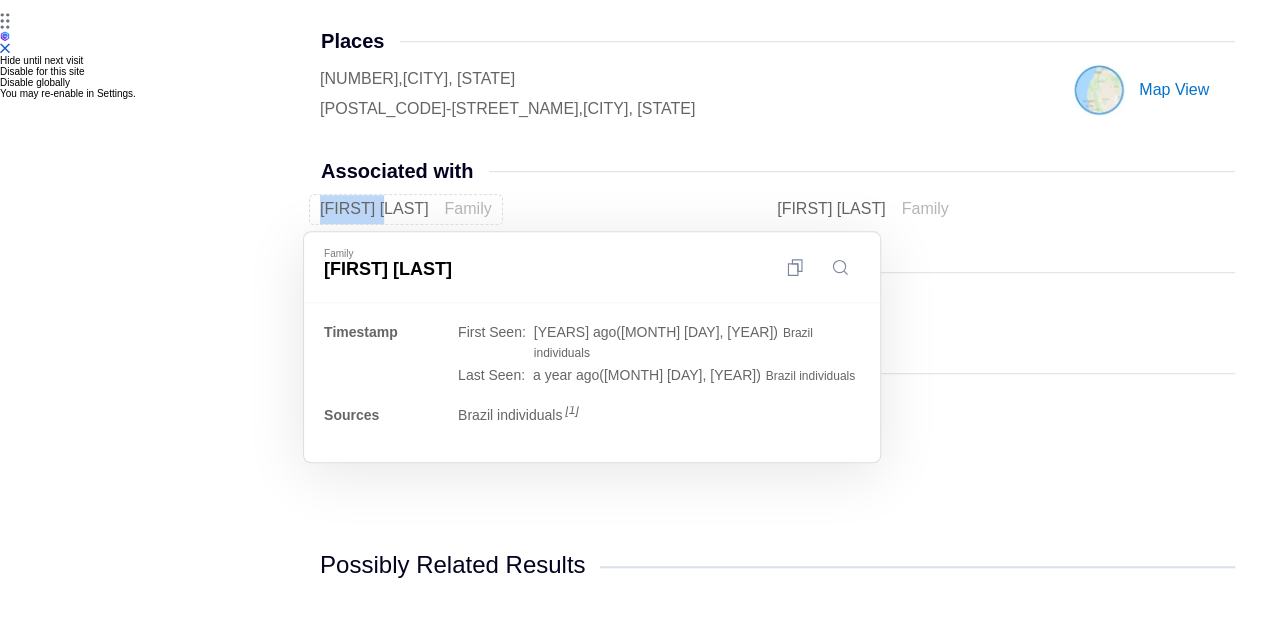 drag, startPoint x: 311, startPoint y: 200, endPoint x: 392, endPoint y: 213, distance: 82.036575 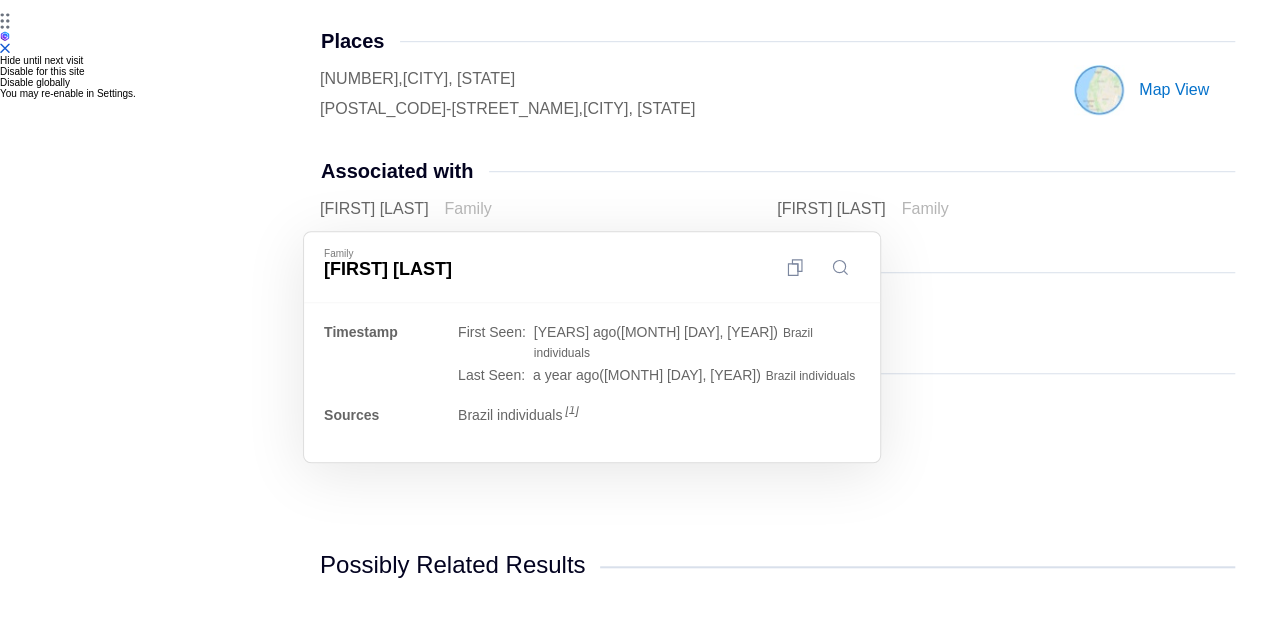 click on "Results for 84270535334@cpf Print" at bounding box center (160, 3334) 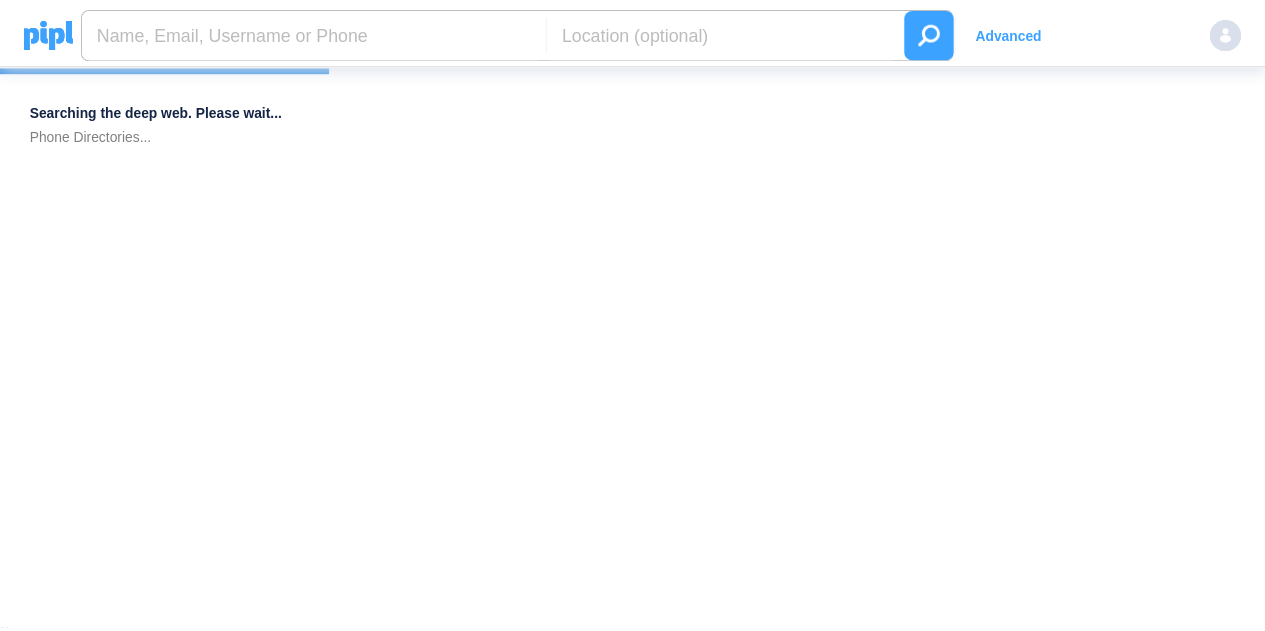 scroll, scrollTop: 0, scrollLeft: 0, axis: both 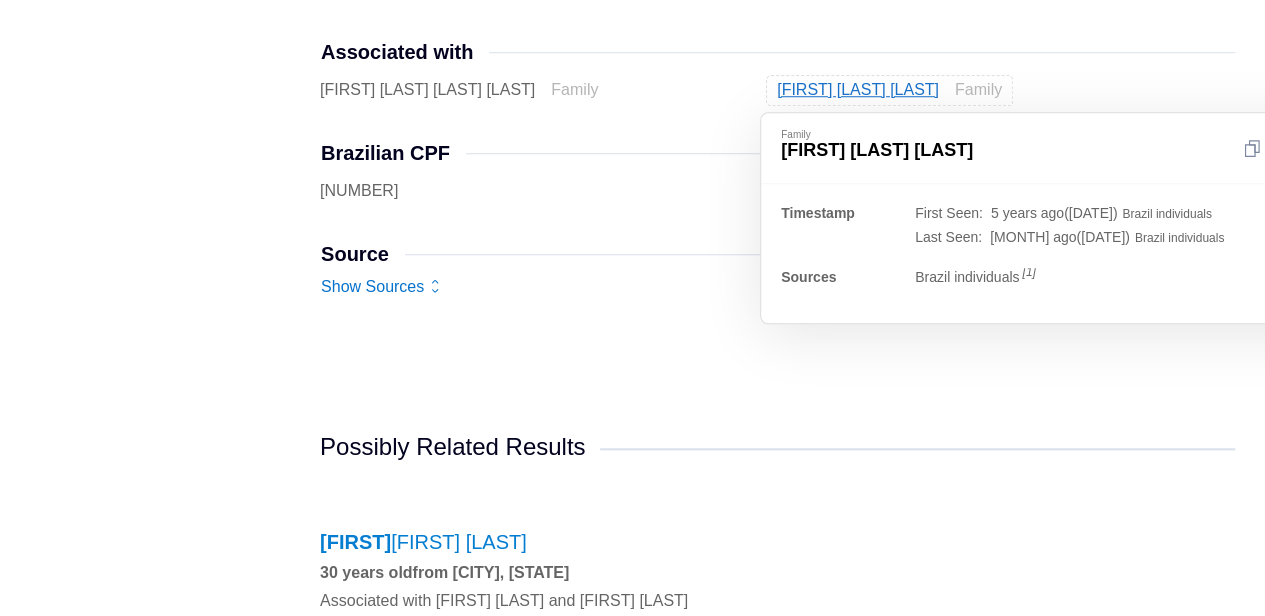 drag, startPoint x: 771, startPoint y: 78, endPoint x: 948, endPoint y: 87, distance: 177.22867 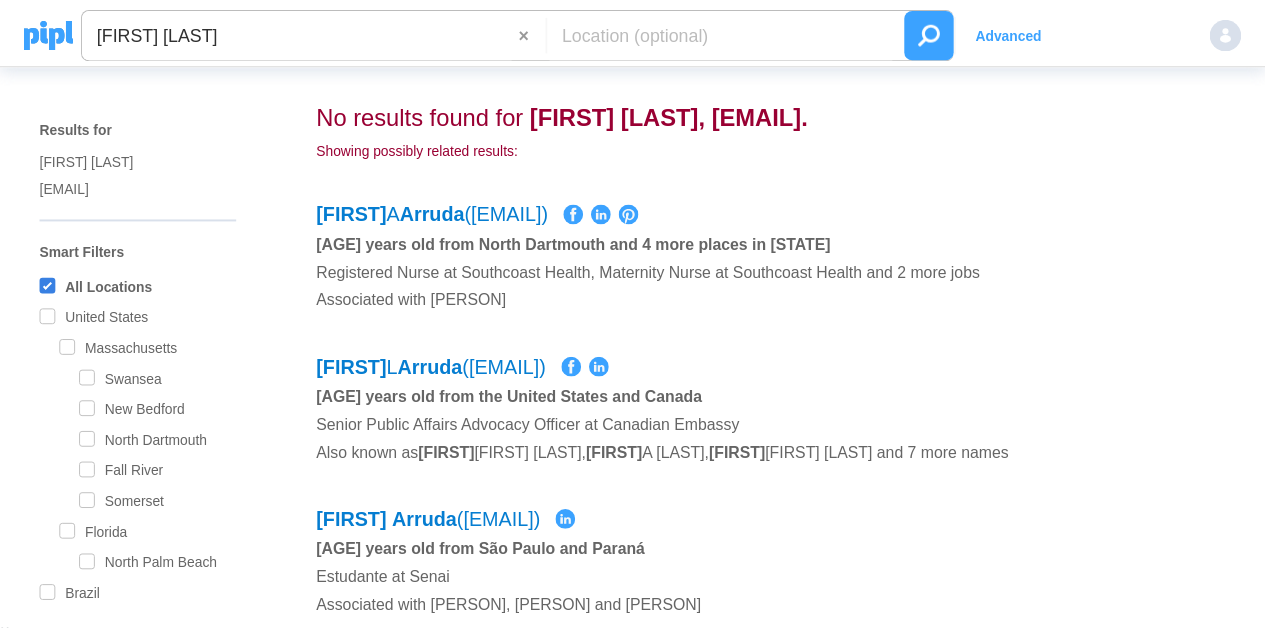 scroll, scrollTop: 0, scrollLeft: 0, axis: both 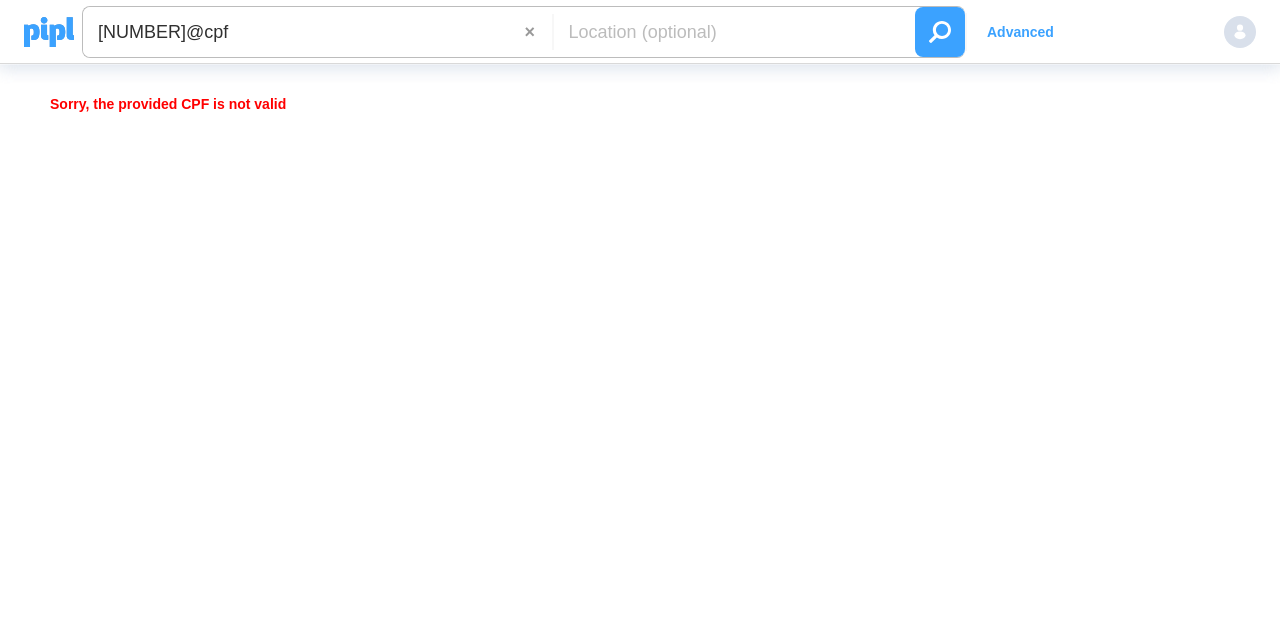 click on "[NUMBER]@cpf" at bounding box center [304, 32] 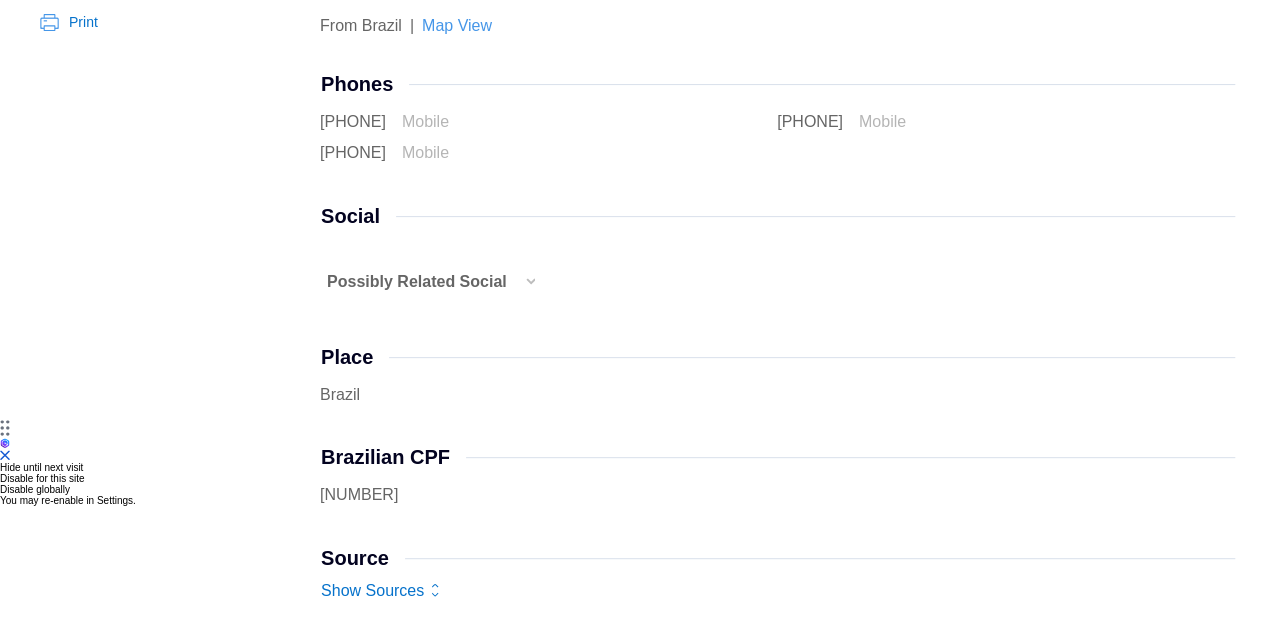 scroll, scrollTop: 194, scrollLeft: 0, axis: vertical 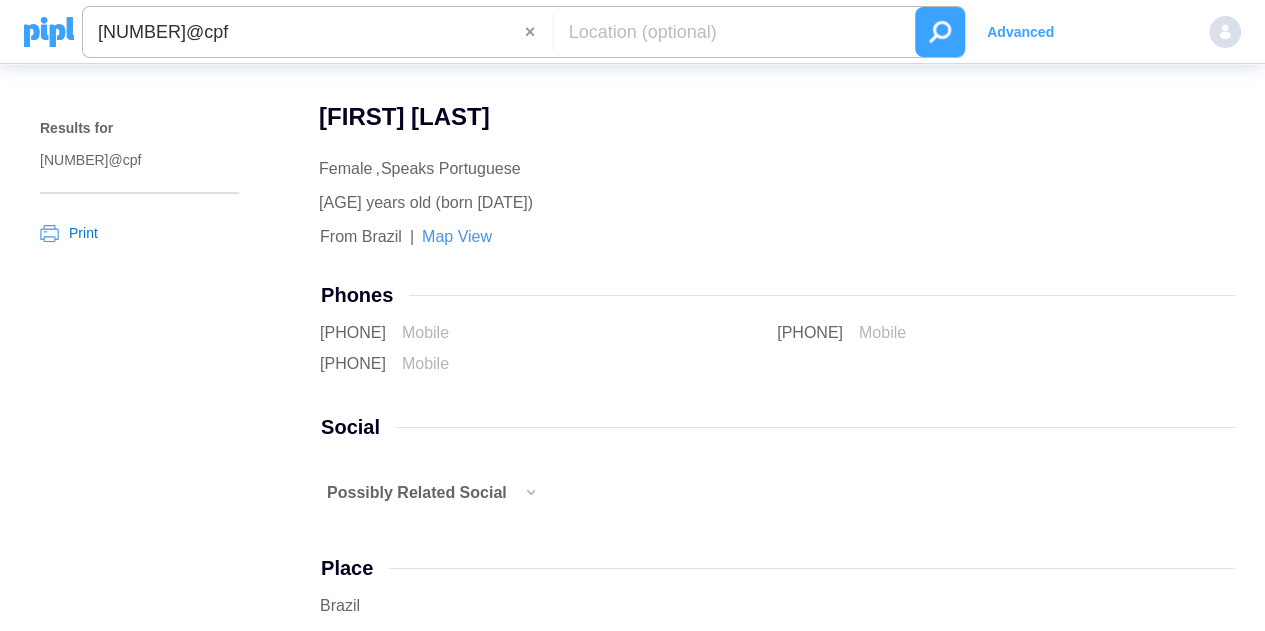 click on "62465471333@cpf" at bounding box center [304, 32] 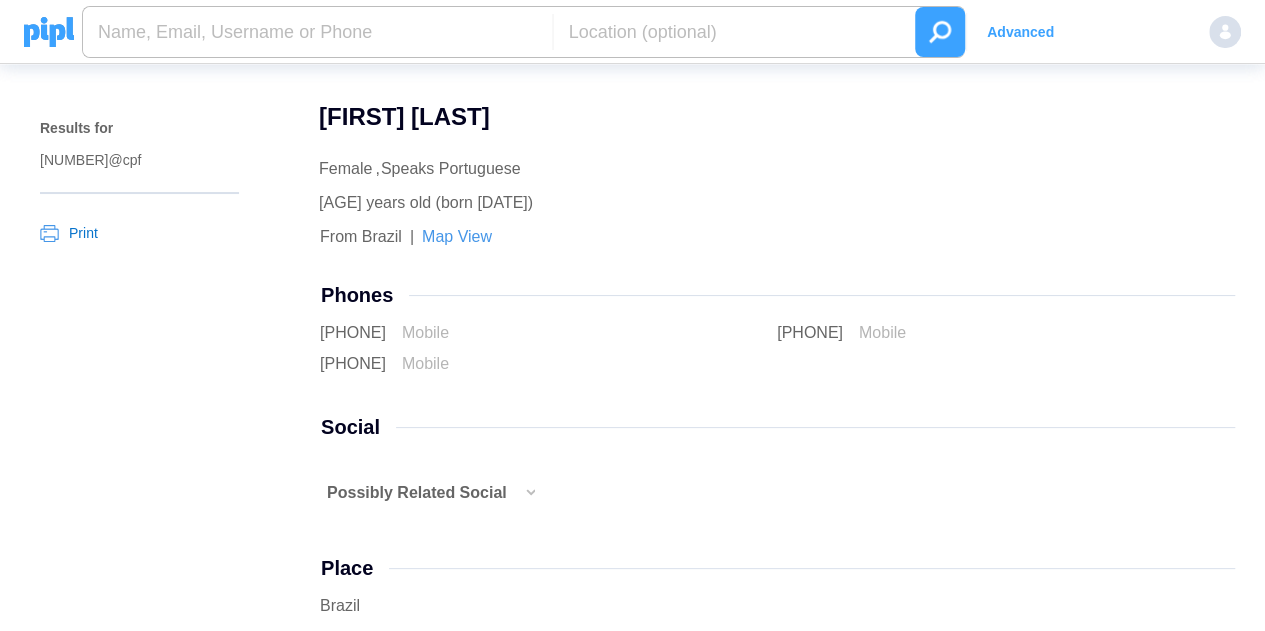 paste on "[PHONE]" 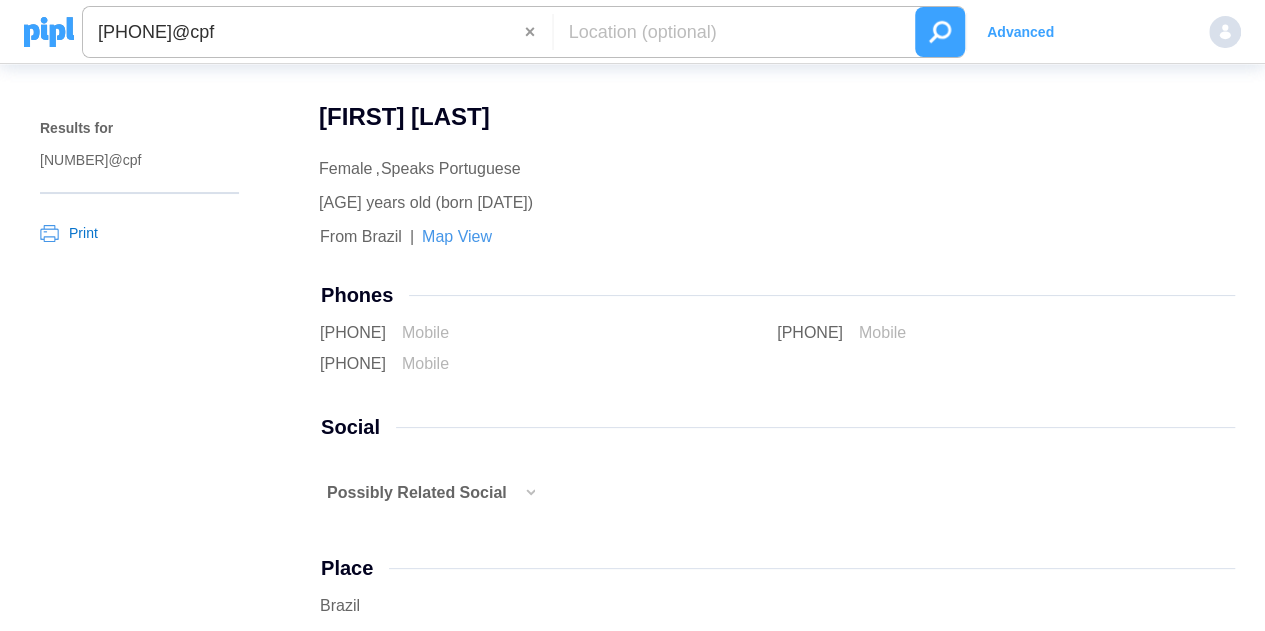 type on "21916993320@cpf" 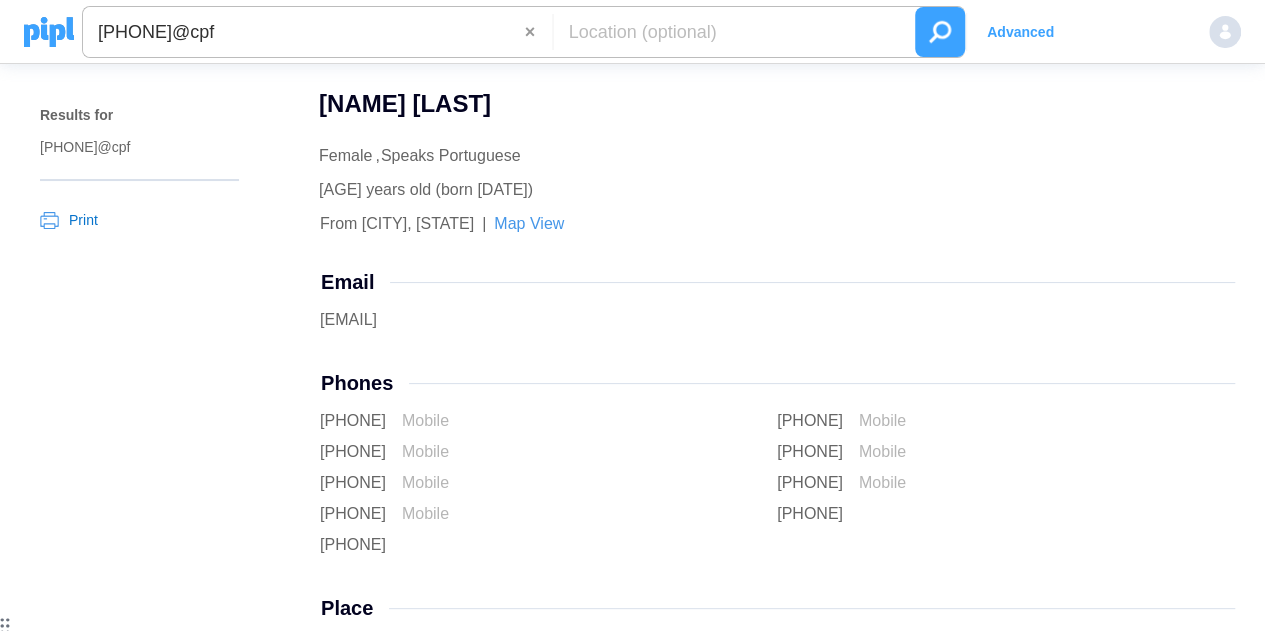 scroll, scrollTop: 4, scrollLeft: 0, axis: vertical 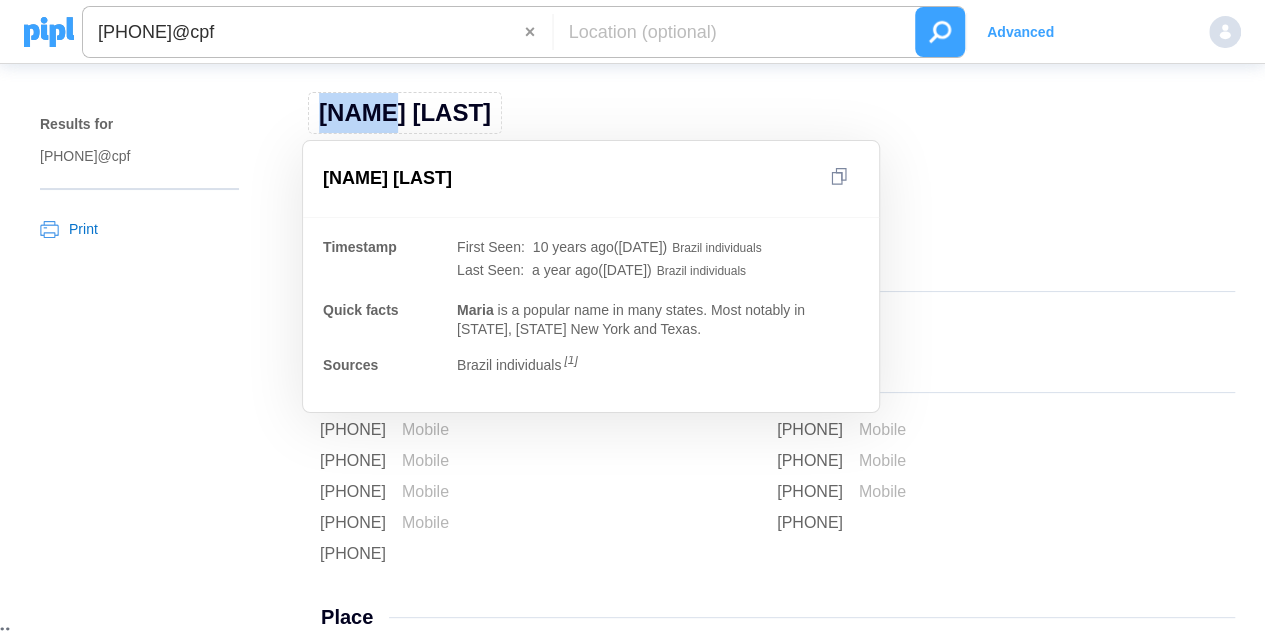 click on "Maria Da Conceicao Porfirio-de Sousa" at bounding box center [405, 113] 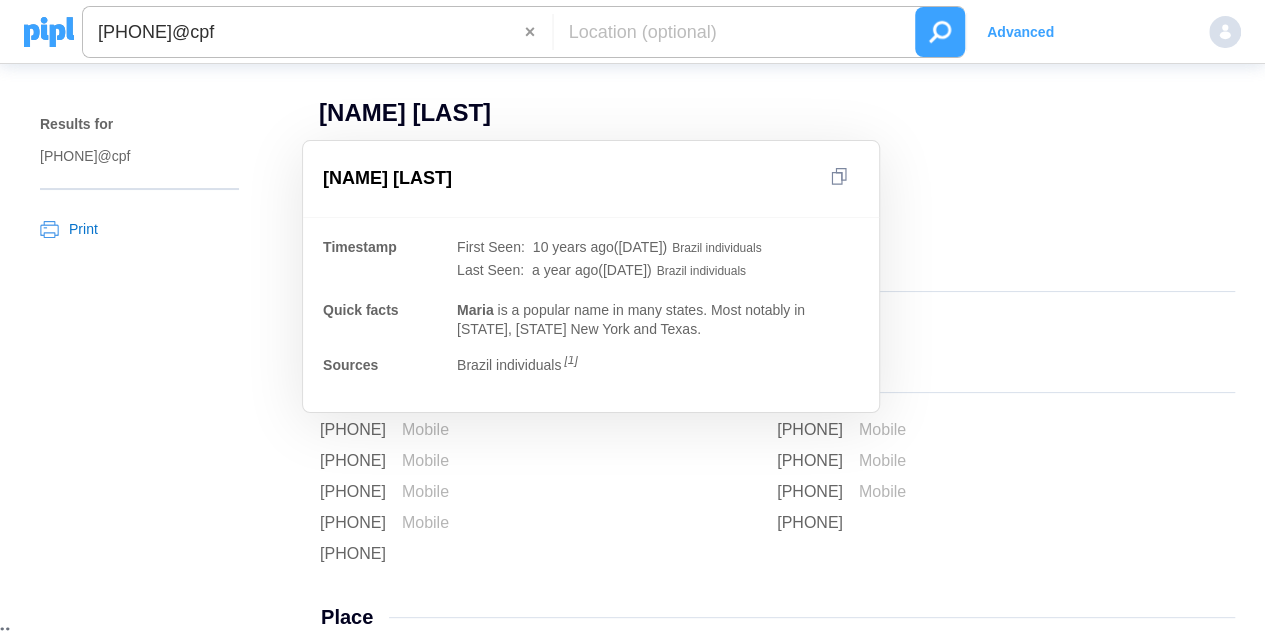 click on "Results for 21916993320@cpf Print" at bounding box center [160, 3944] 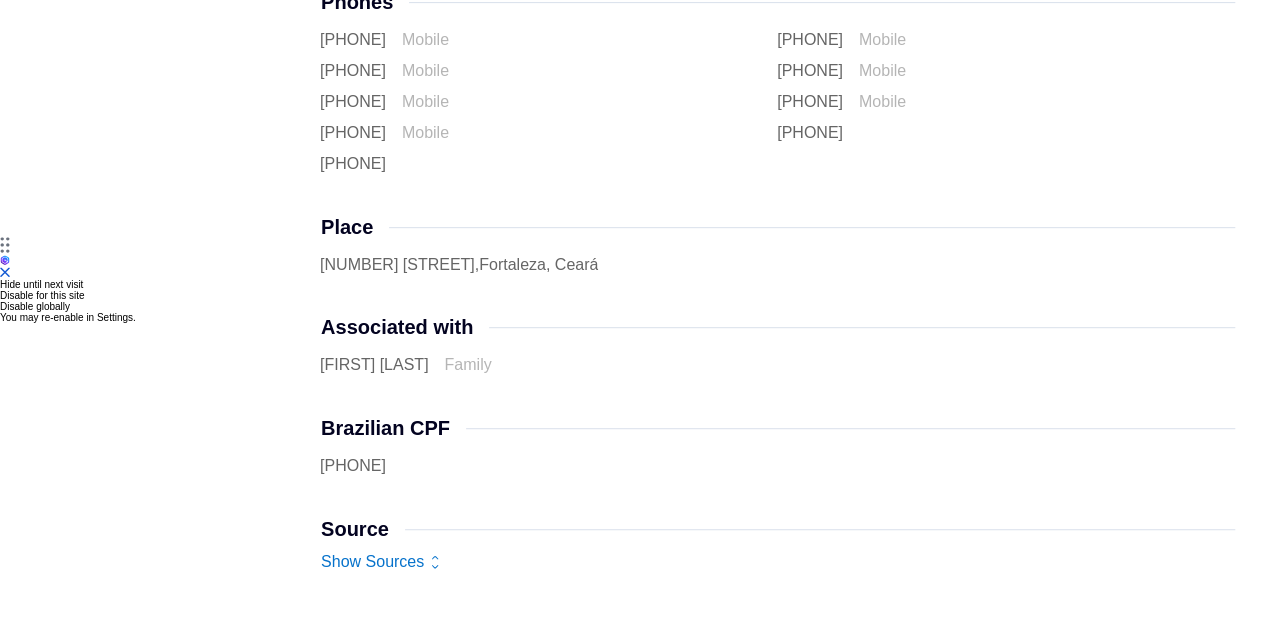 scroll, scrollTop: 420, scrollLeft: 0, axis: vertical 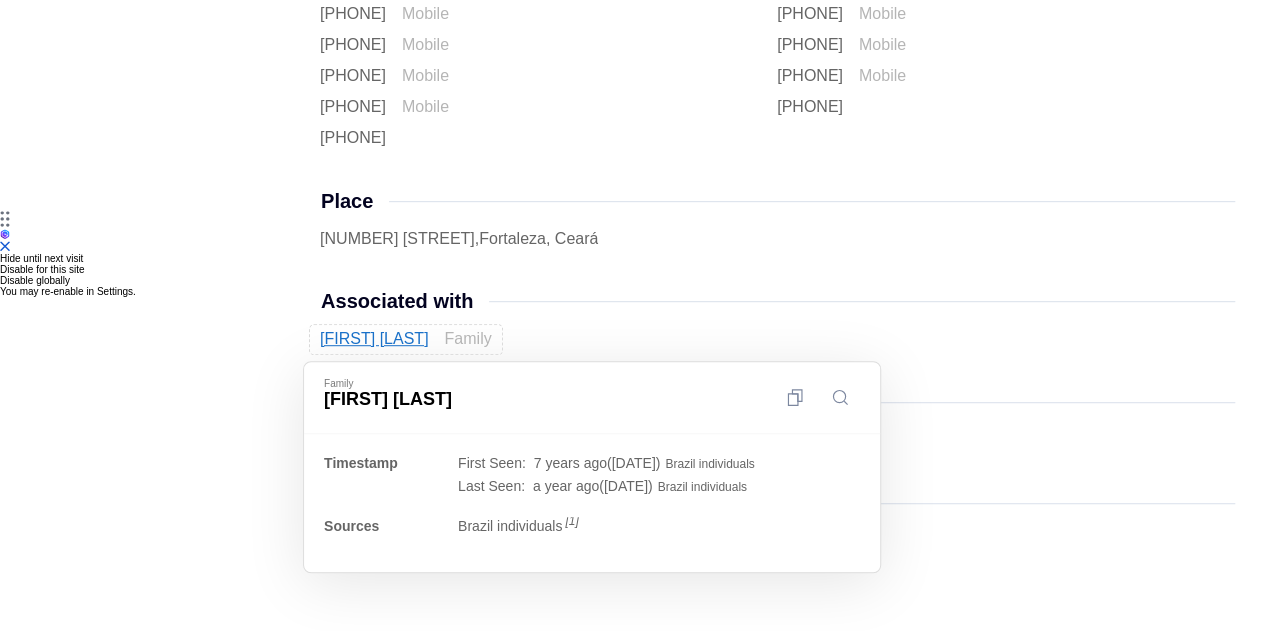 drag, startPoint x: 310, startPoint y: 328, endPoint x: 528, endPoint y: 332, distance: 218.0367 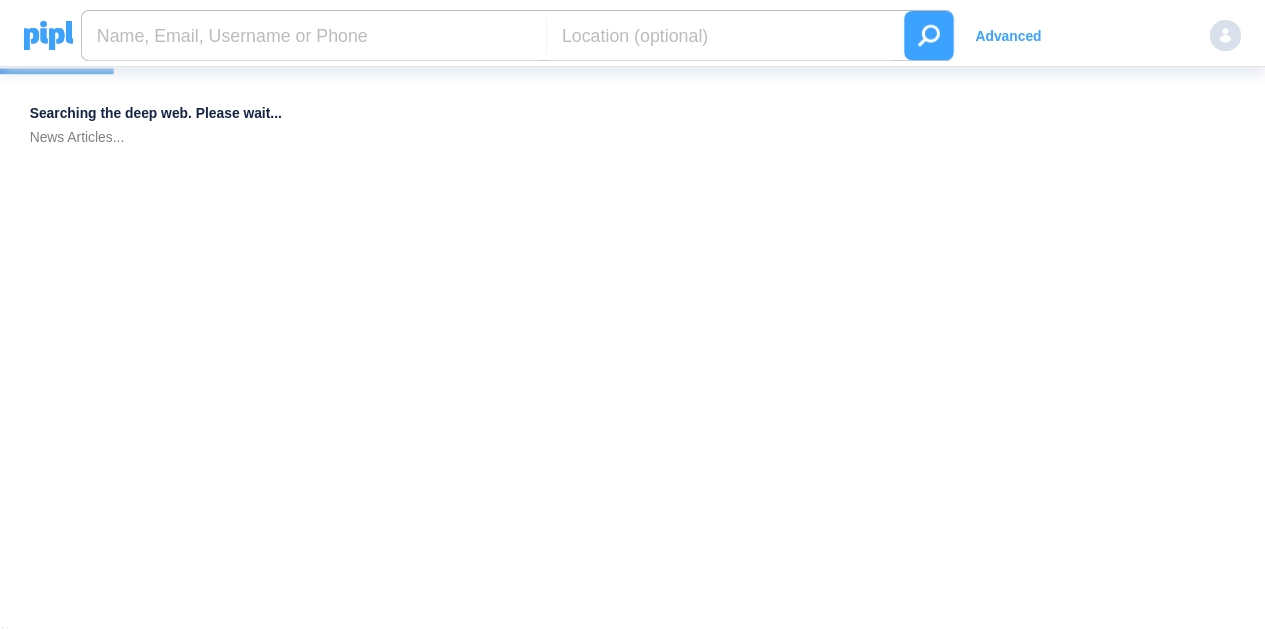 scroll, scrollTop: 0, scrollLeft: 0, axis: both 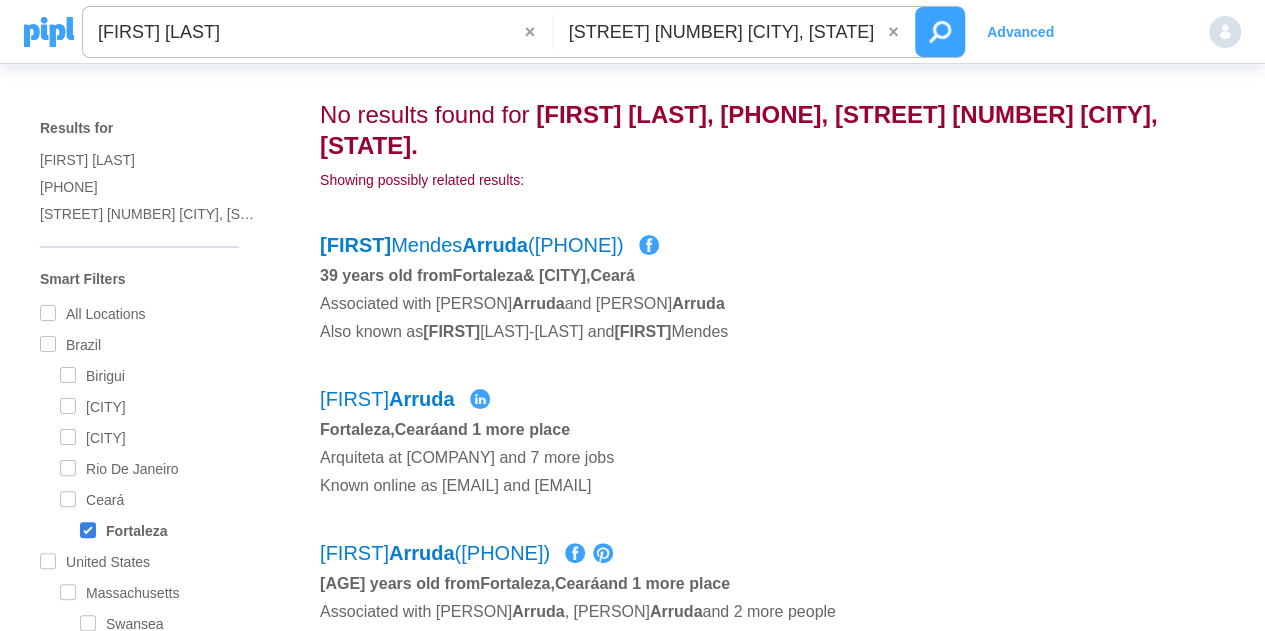 click on "[FIRST] [LAST]" at bounding box center [304, 32] 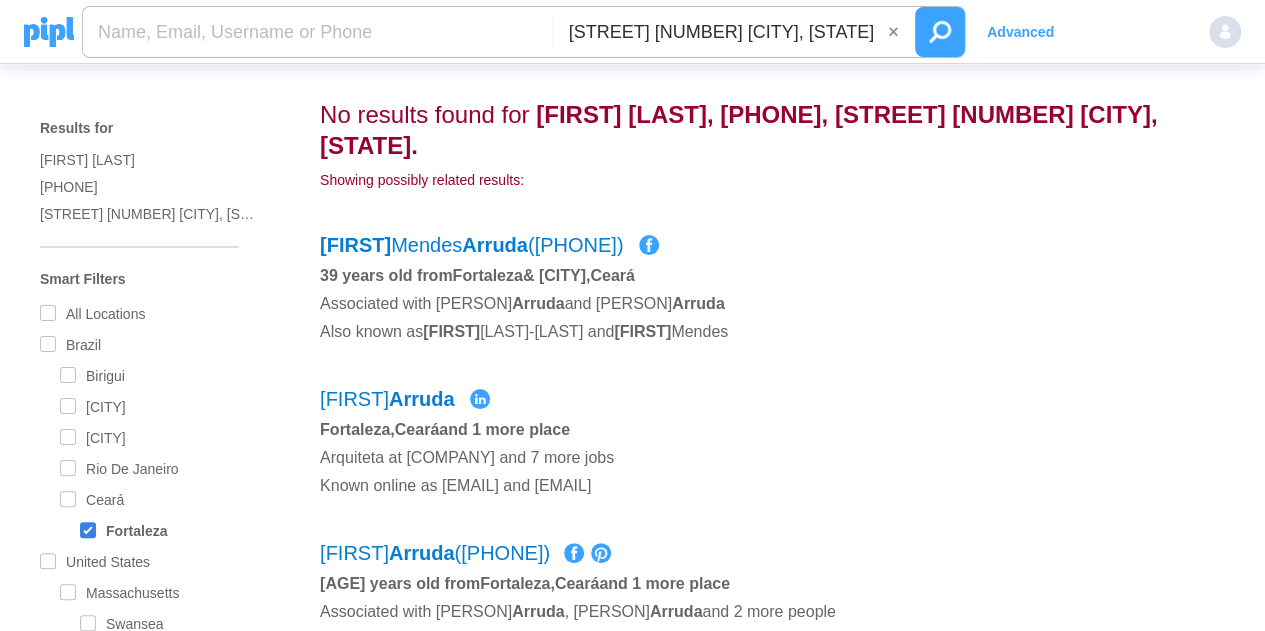 paste on "[PHONE]" 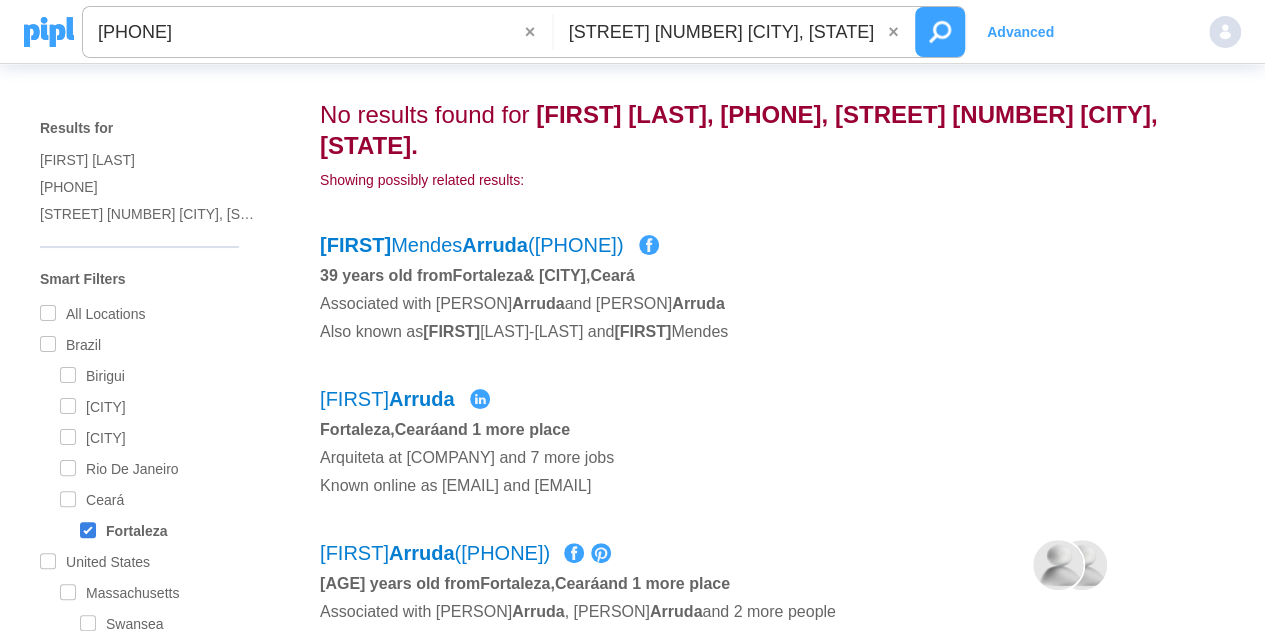 type on "[PHONE]" 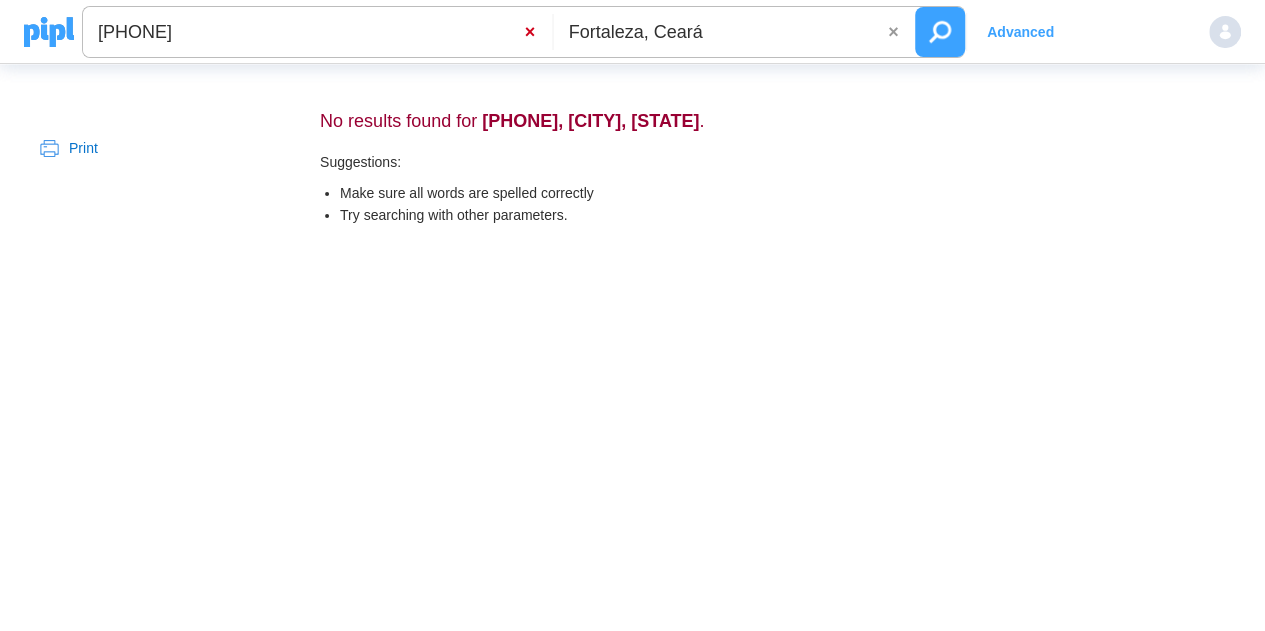 click on "×" at bounding box center [538, 32] 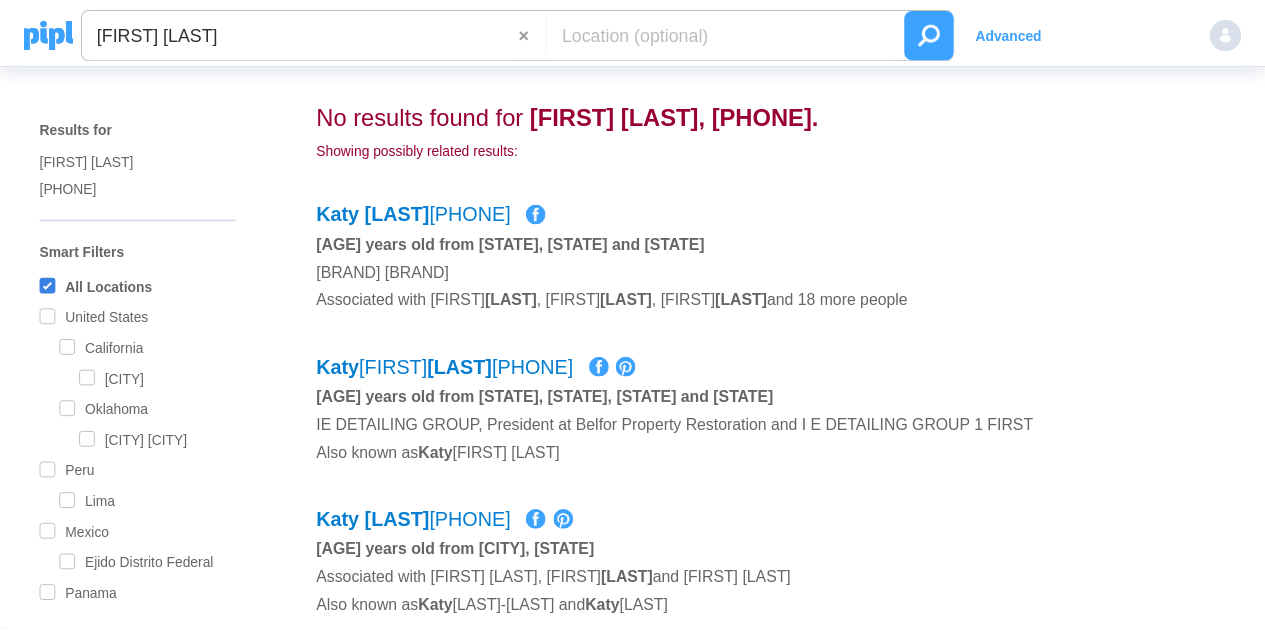 scroll, scrollTop: 0, scrollLeft: 0, axis: both 